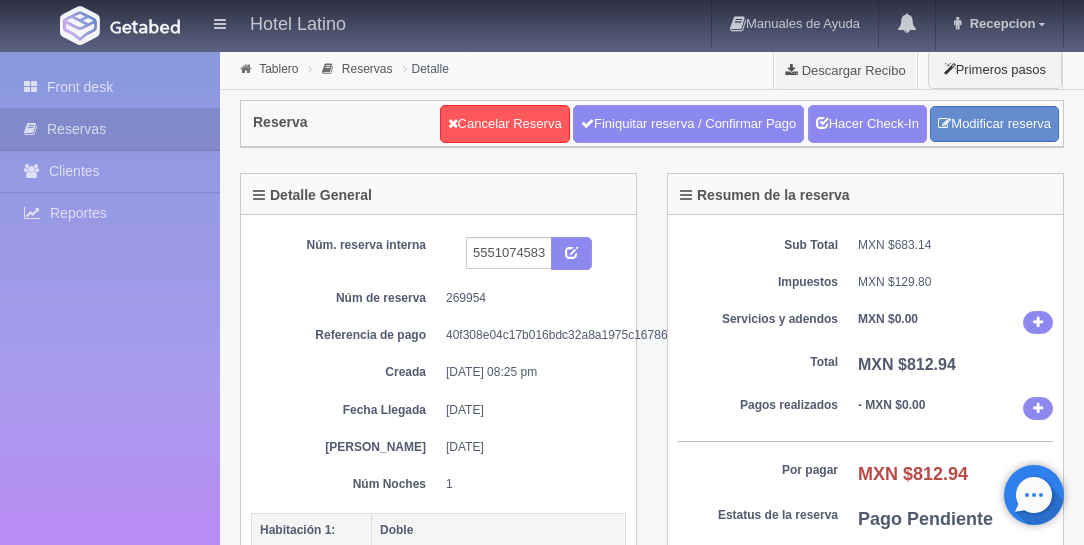 scroll, scrollTop: 457, scrollLeft: 0, axis: vertical 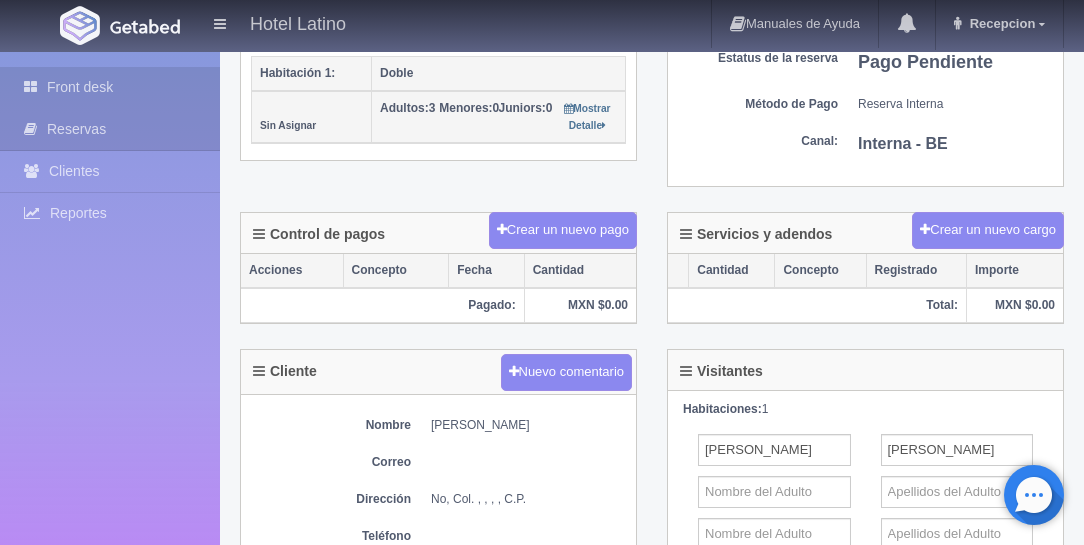 click on "Front desk" at bounding box center [110, 87] 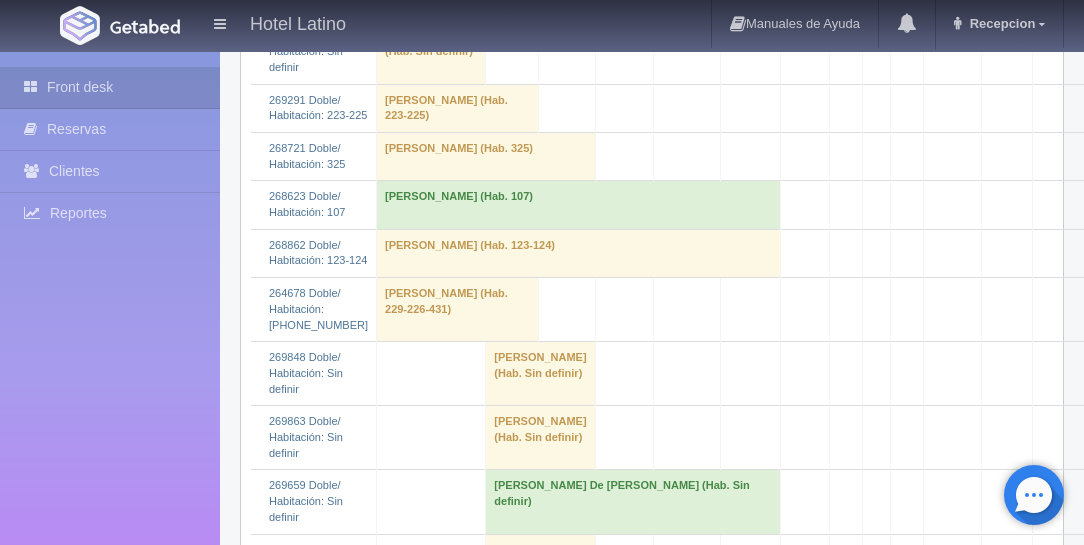 scroll, scrollTop: 742, scrollLeft: 0, axis: vertical 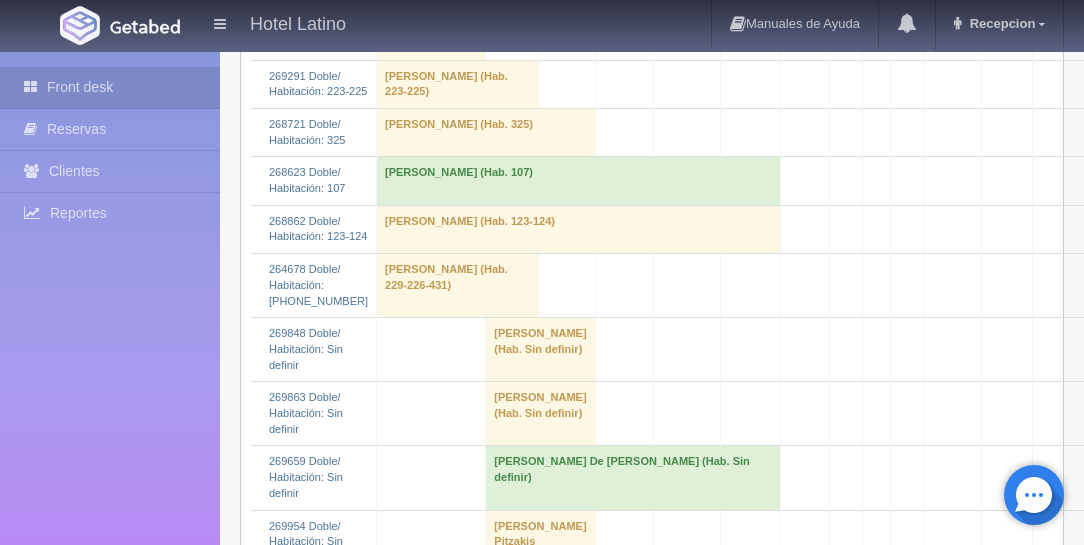 click on "ignacio viveros 												(Hab. Sin definir)" at bounding box center [540, 350] 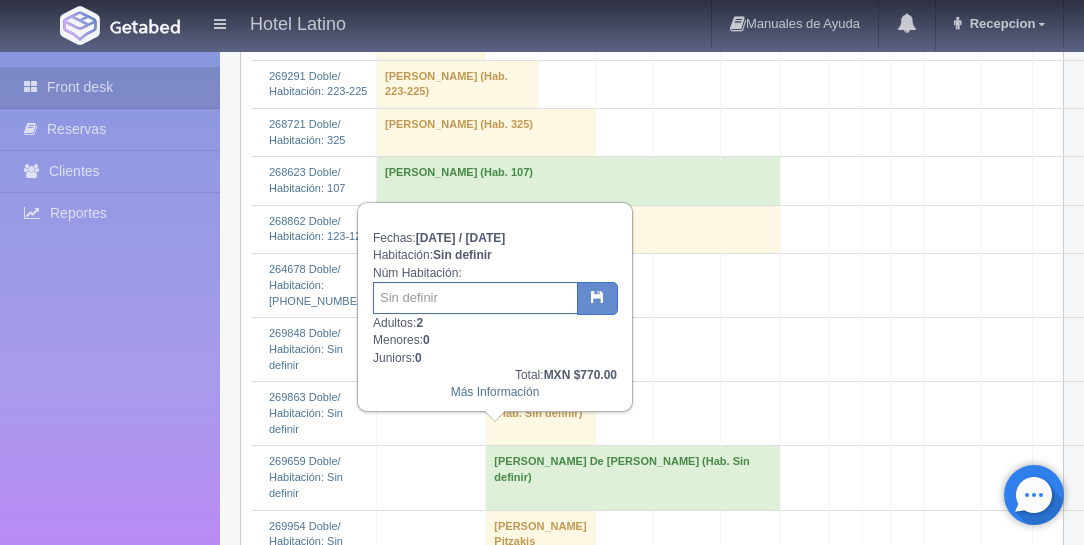 click at bounding box center [475, 298] 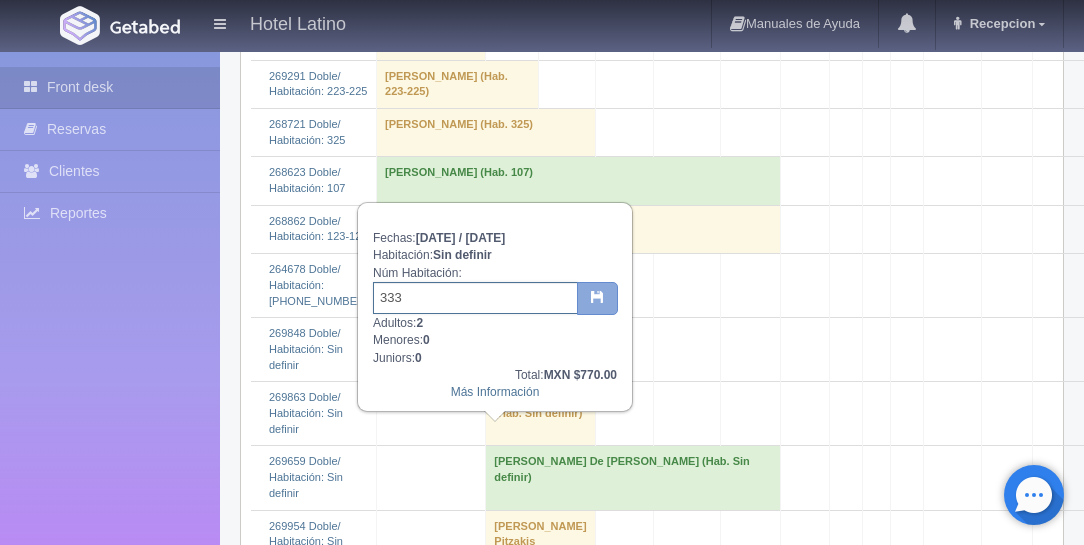 type on "333" 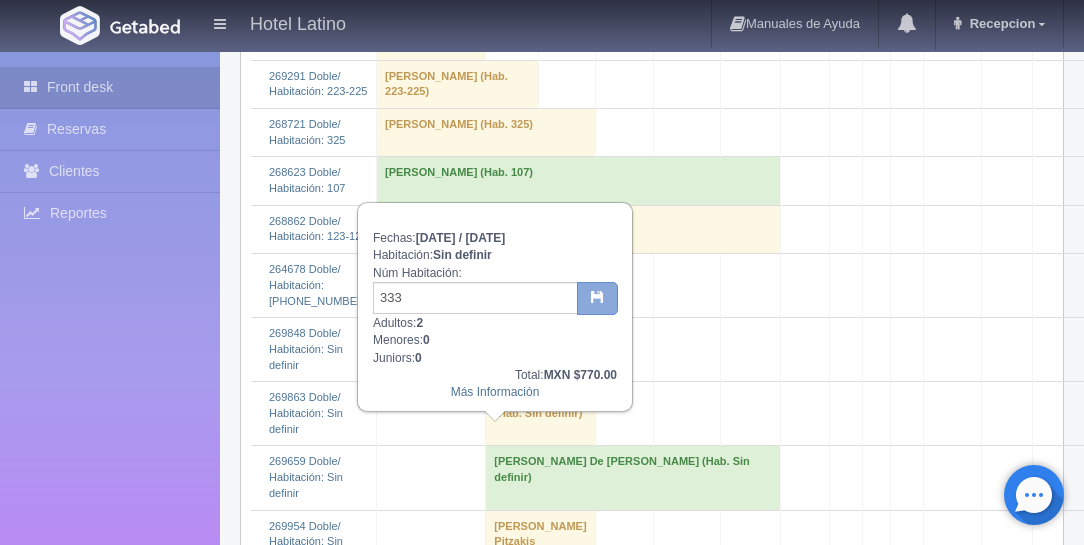 click at bounding box center (597, 296) 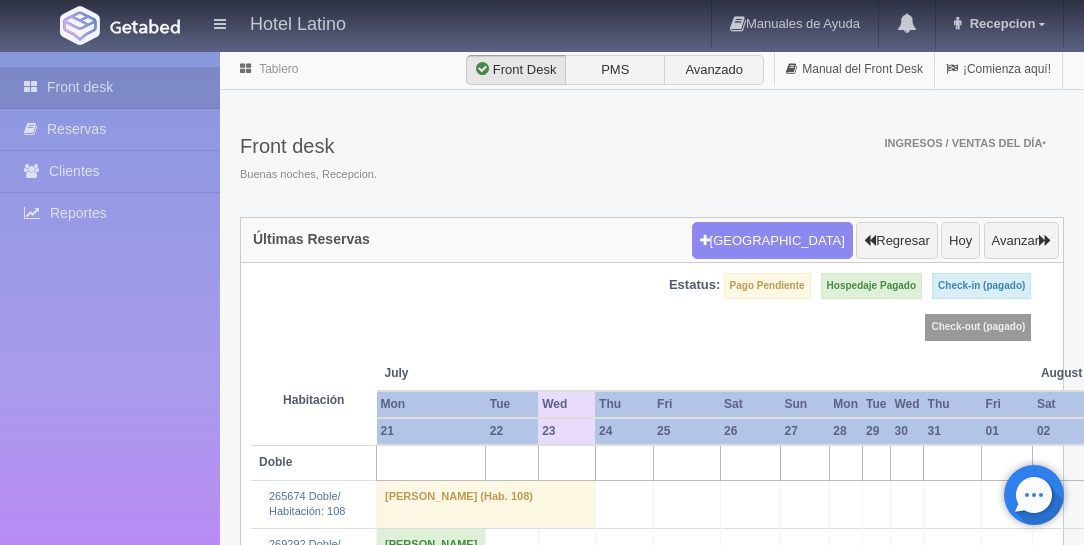 scroll, scrollTop: 0, scrollLeft: 0, axis: both 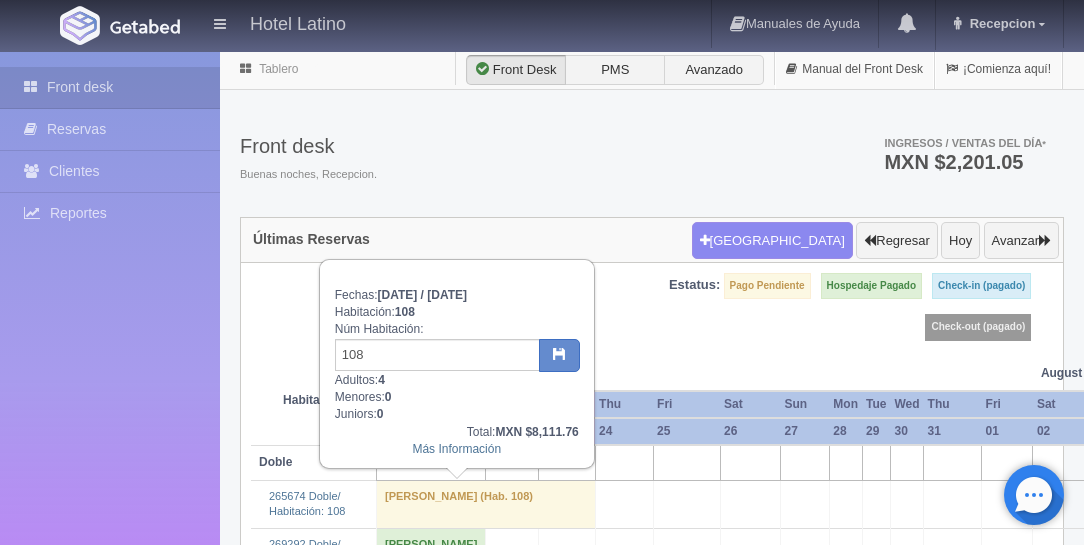 click on "Gonzalo Cosio Castillo 												(Hab. 108)" at bounding box center [486, 504] 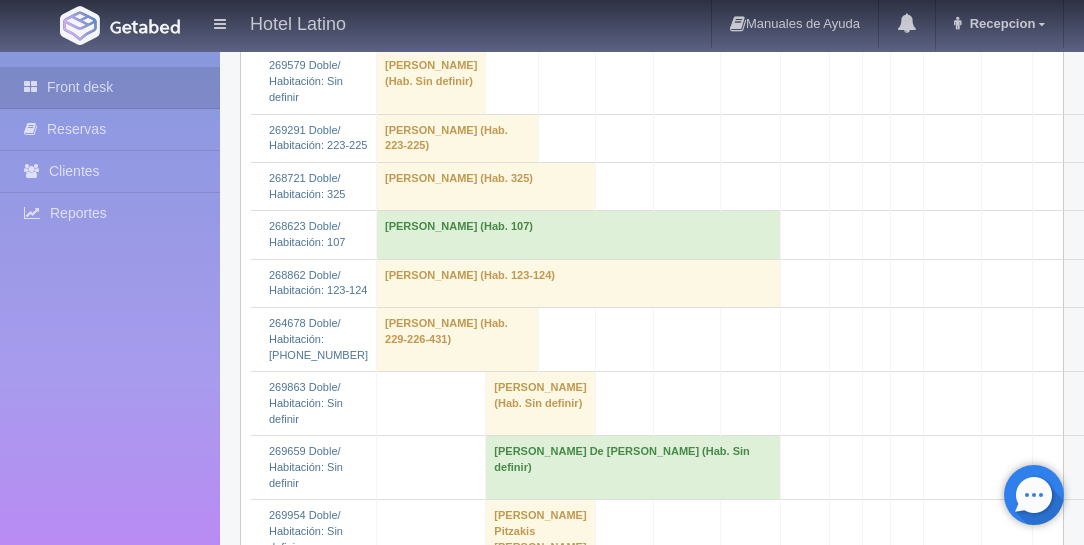 scroll, scrollTop: 800, scrollLeft: 0, axis: vertical 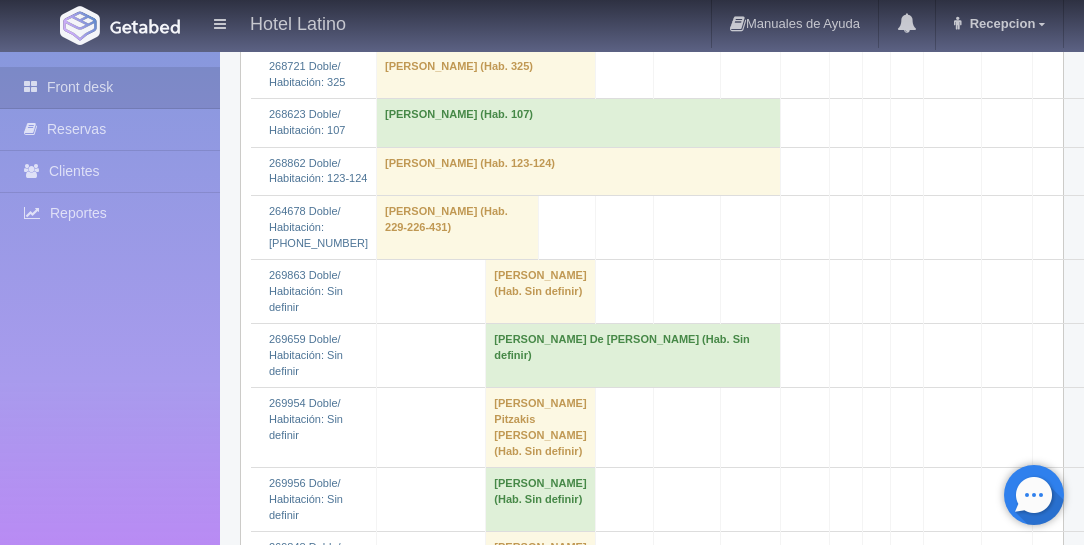 click on "hugo ruiz 												(Hab. Sin definir)" at bounding box center [540, 292] 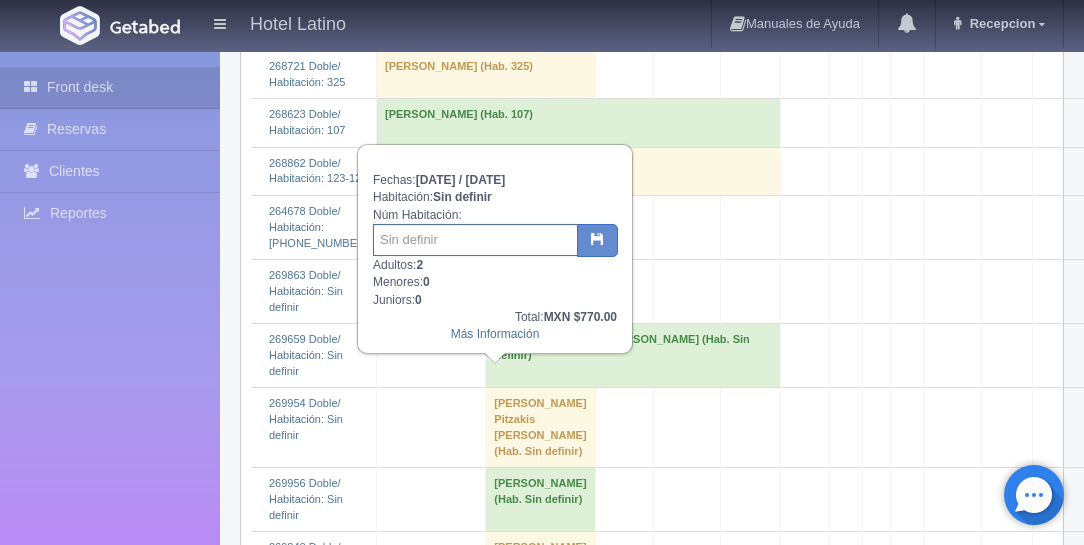click at bounding box center [475, 240] 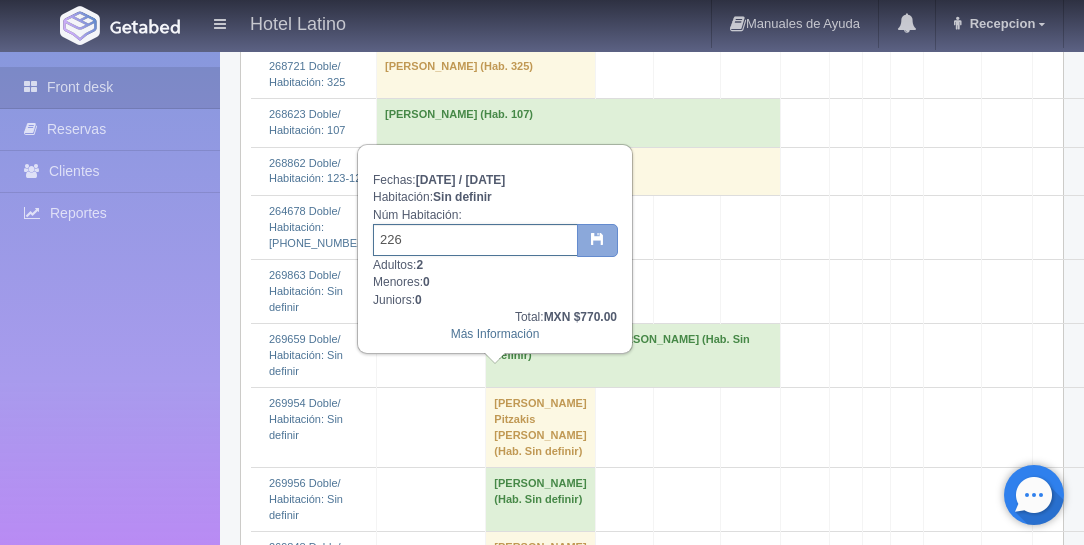 type on "226" 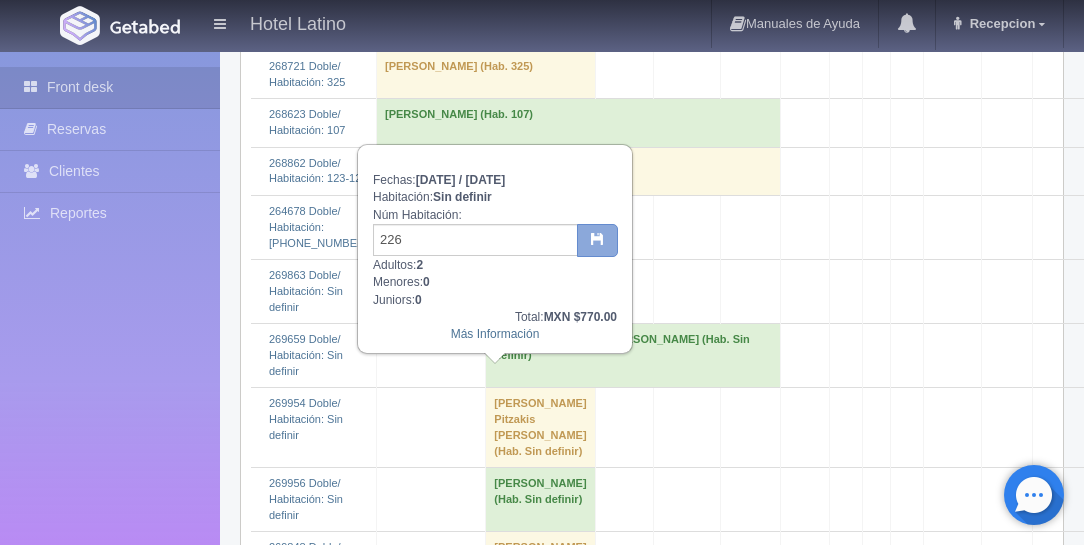 click at bounding box center [597, 241] 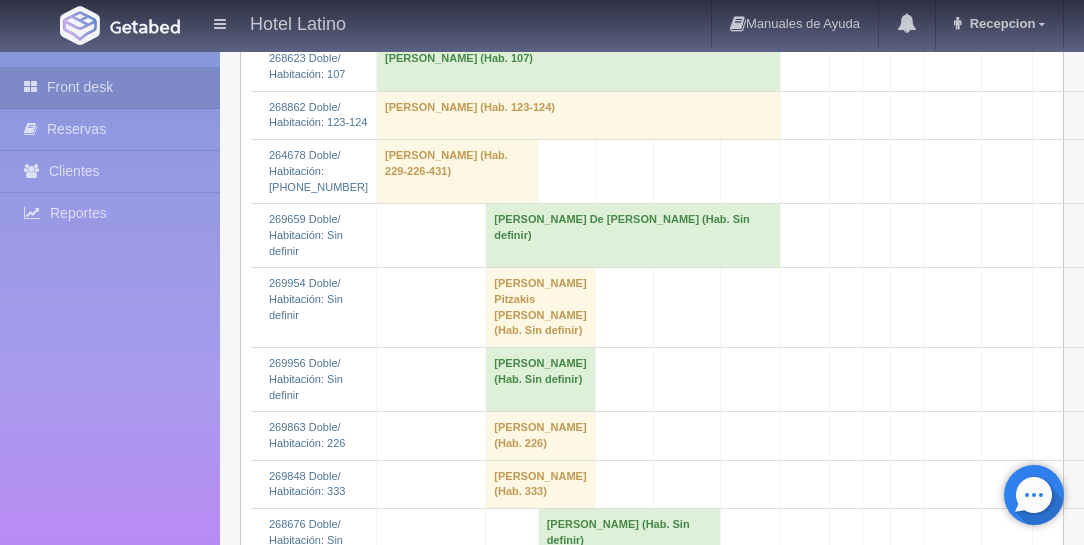 scroll, scrollTop: 857, scrollLeft: 0, axis: vertical 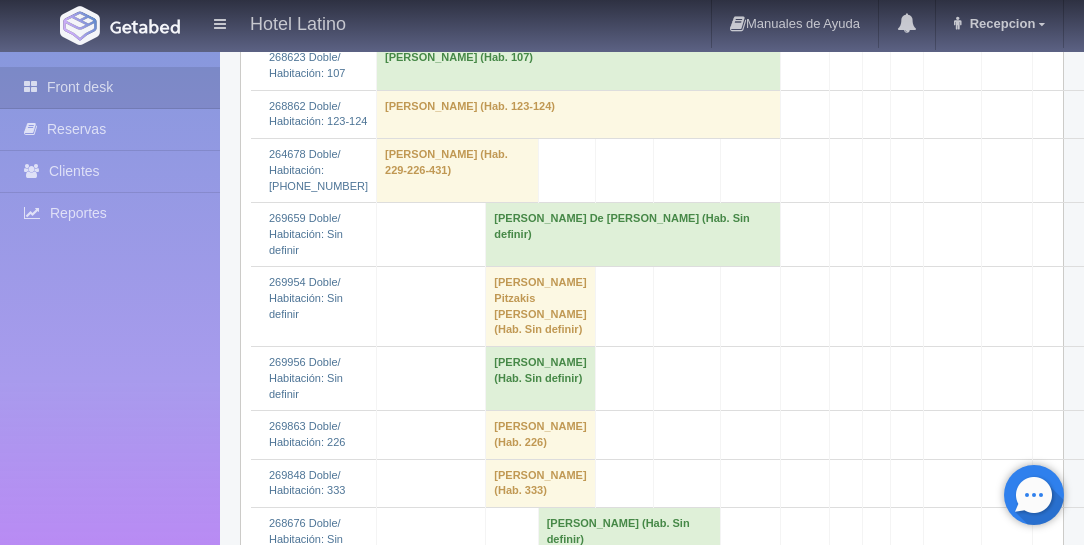click on "Jairo Abraham Pitzakis García 												(Hab. Sin definir)" at bounding box center [540, 307] 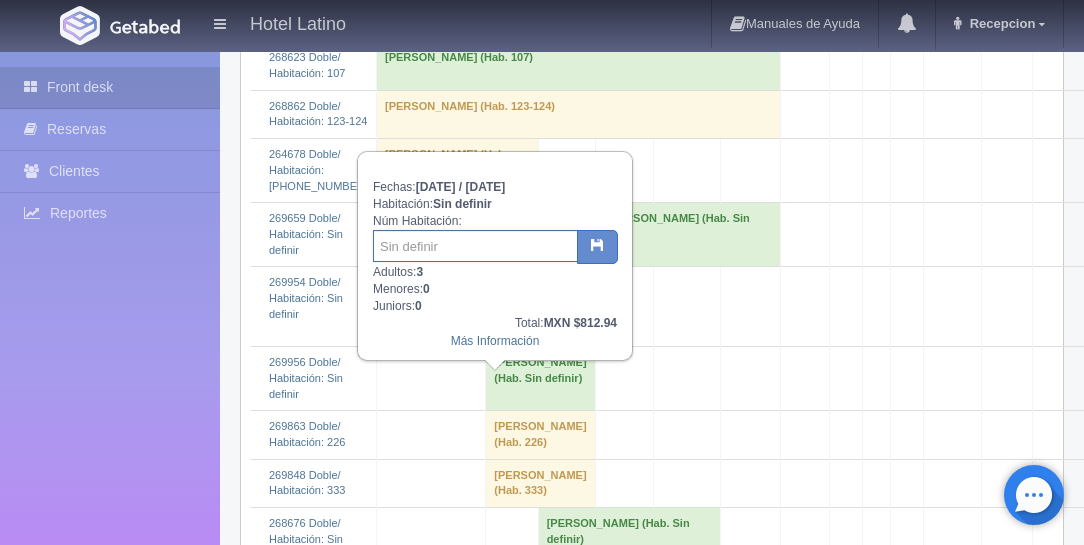 click at bounding box center [475, 246] 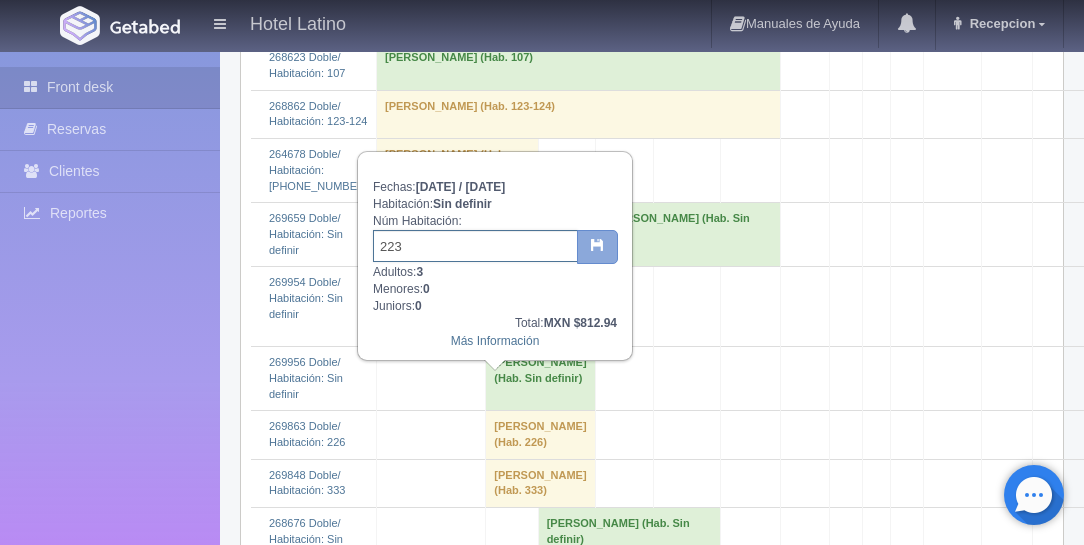 type on "223" 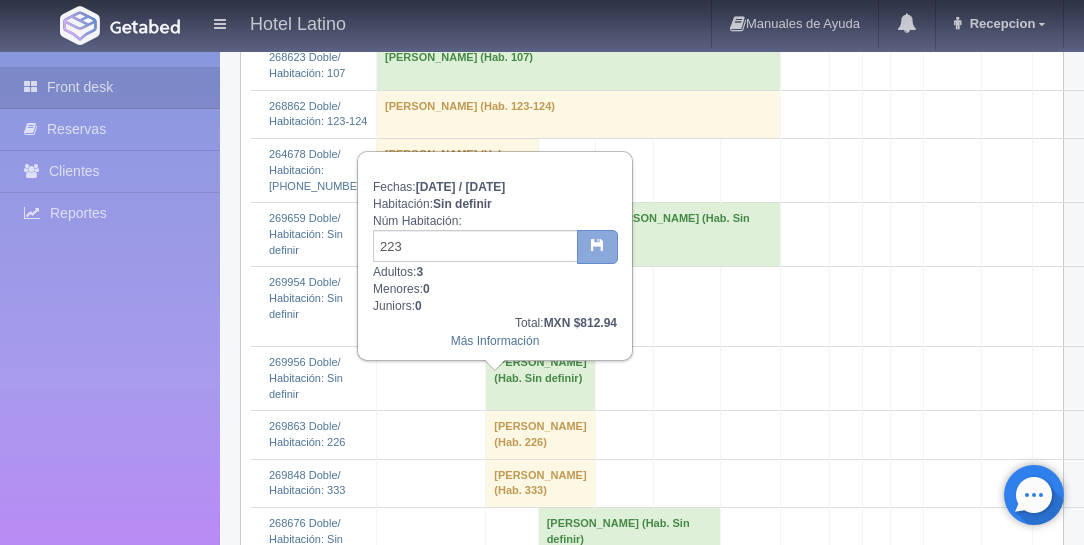click at bounding box center [597, 244] 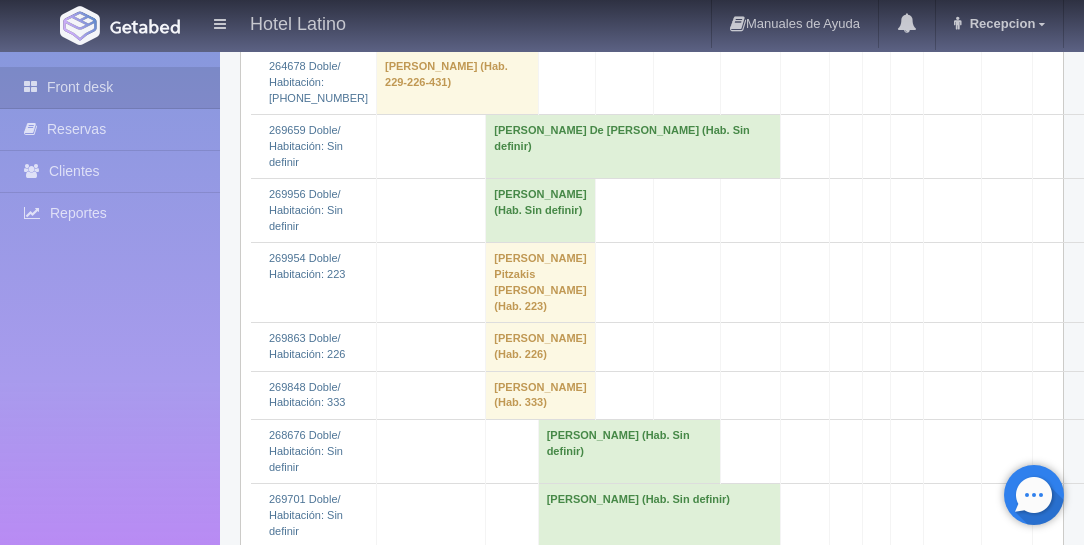 scroll, scrollTop: 971, scrollLeft: 0, axis: vertical 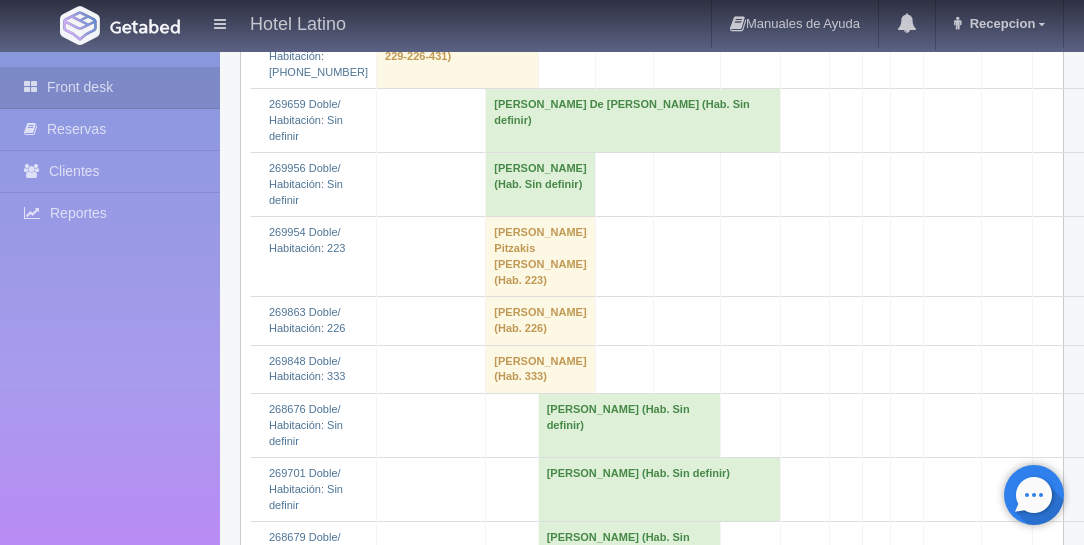 click on "Teresa De Jesus Cundapi Mejia 												(Hab. Sin definir)" at bounding box center (633, 121) 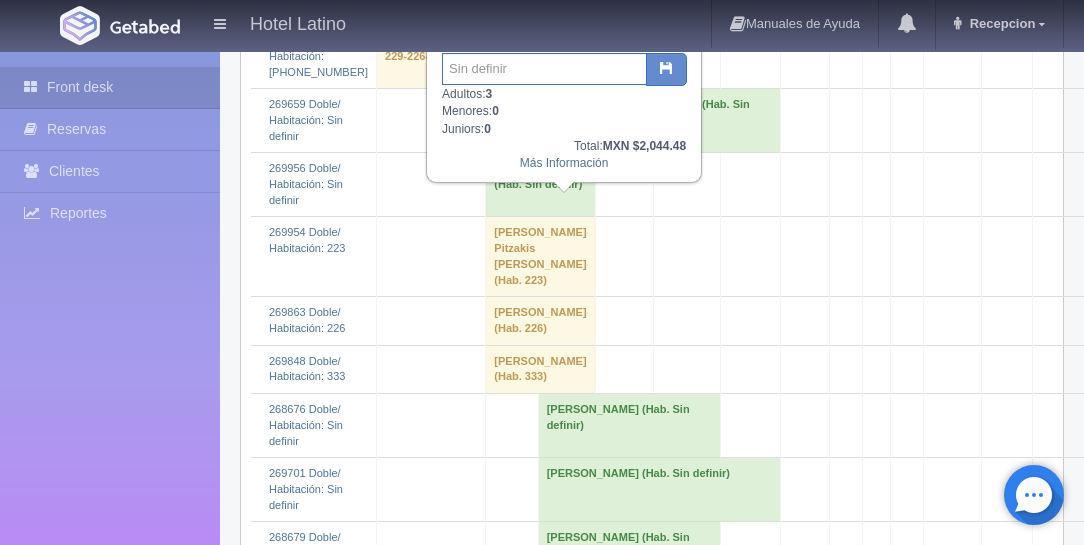click at bounding box center [544, 69] 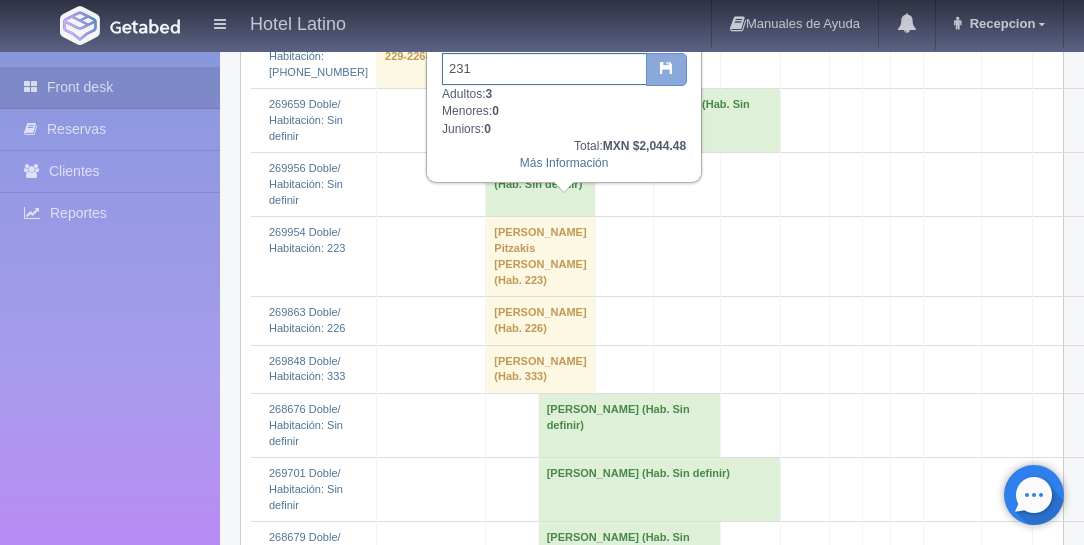 type on "231" 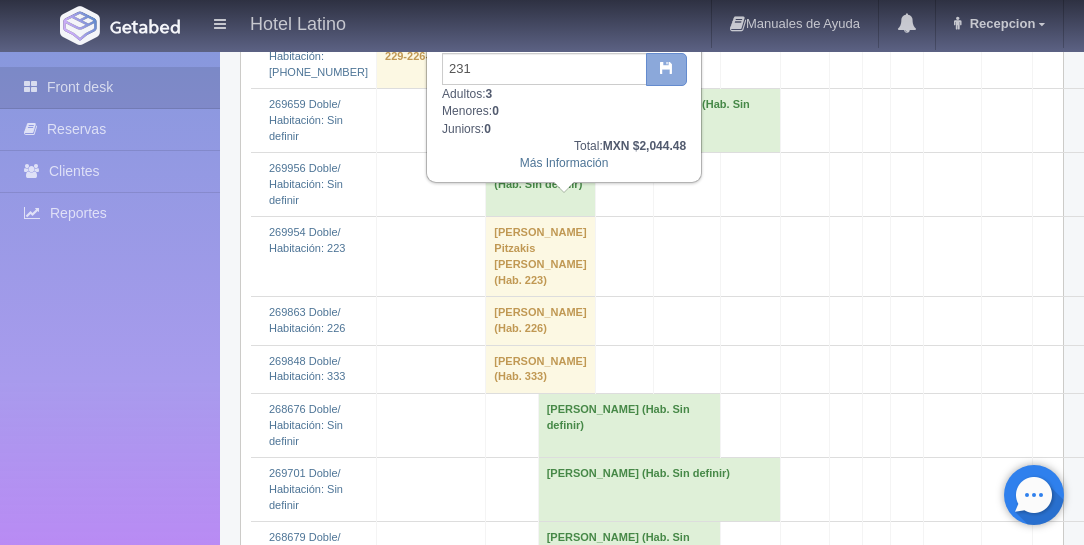 click at bounding box center [666, 67] 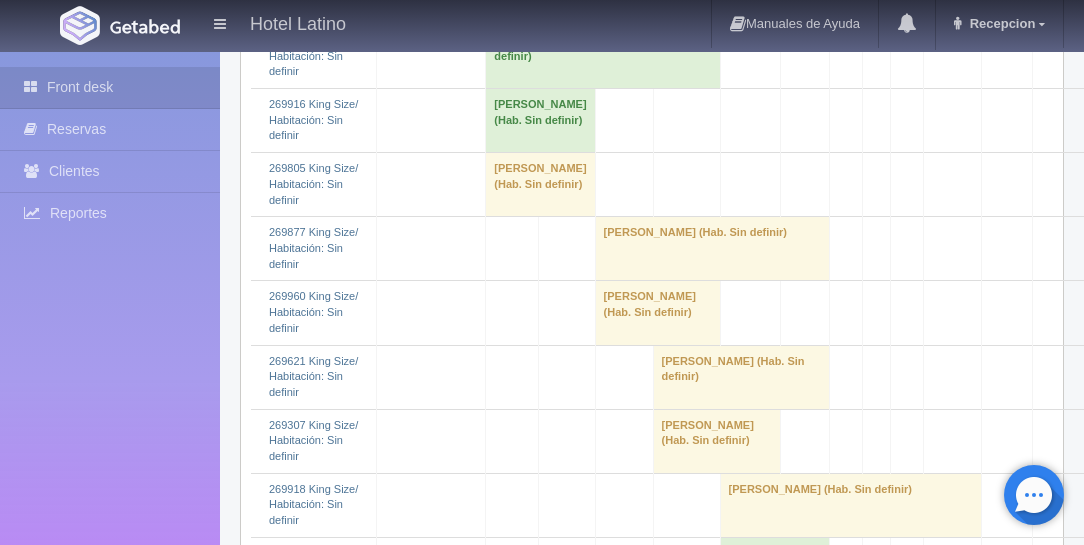scroll, scrollTop: 2514, scrollLeft: 0, axis: vertical 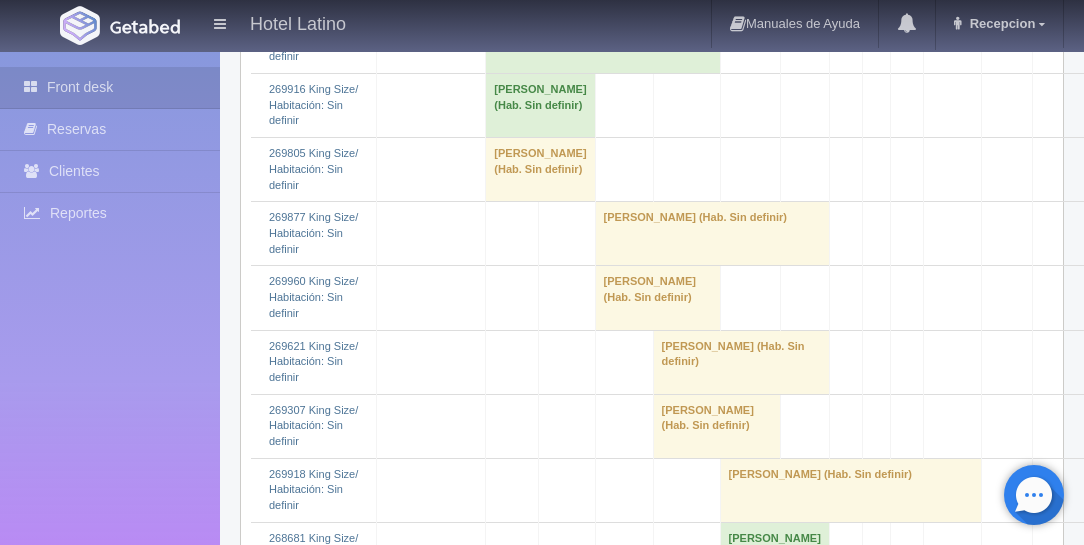 click on "Salvador Axel Verdin Aguas 												(Hab. Sin definir)" at bounding box center [603, 41] 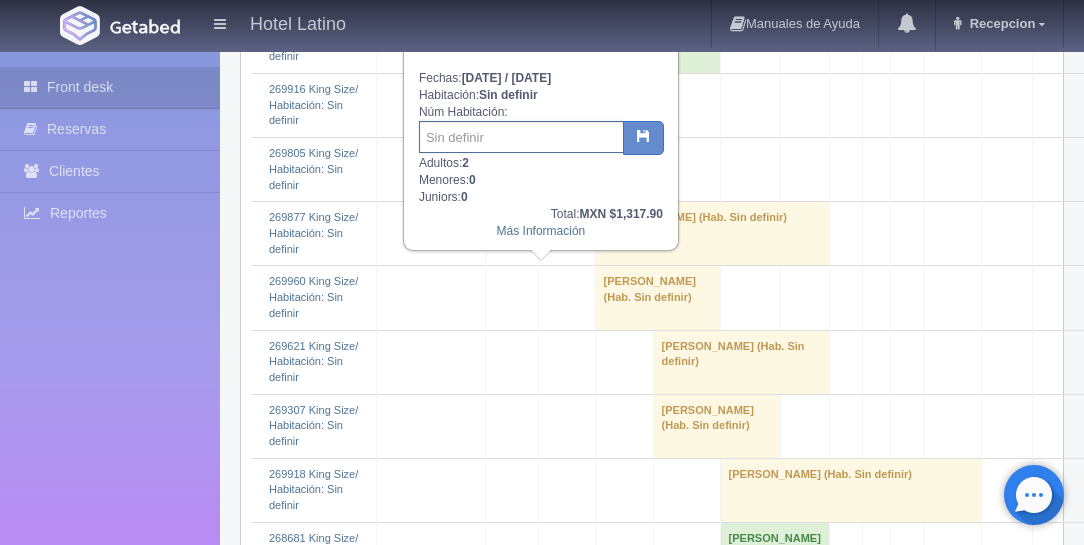 click at bounding box center [521, 137] 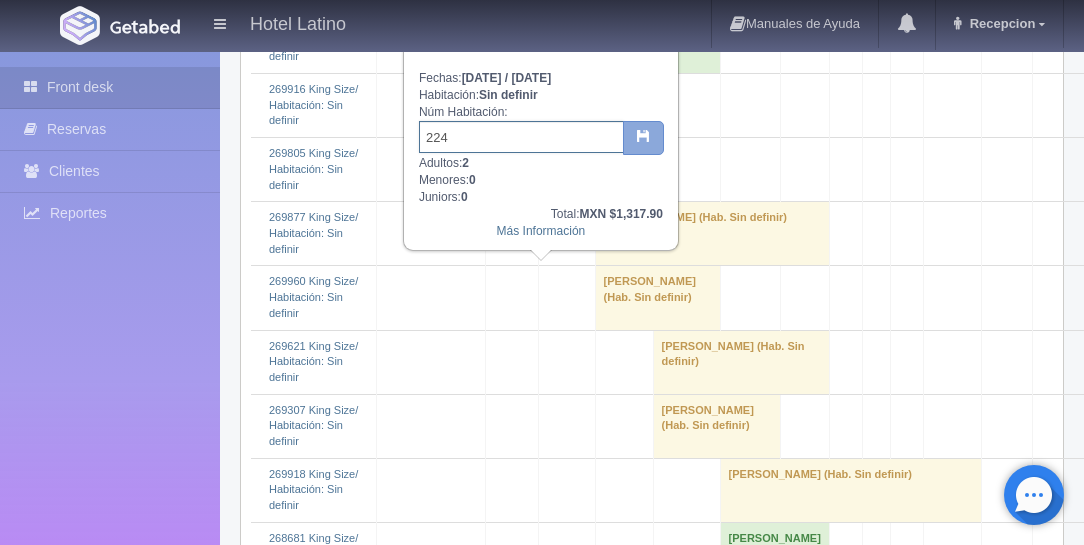 type on "224" 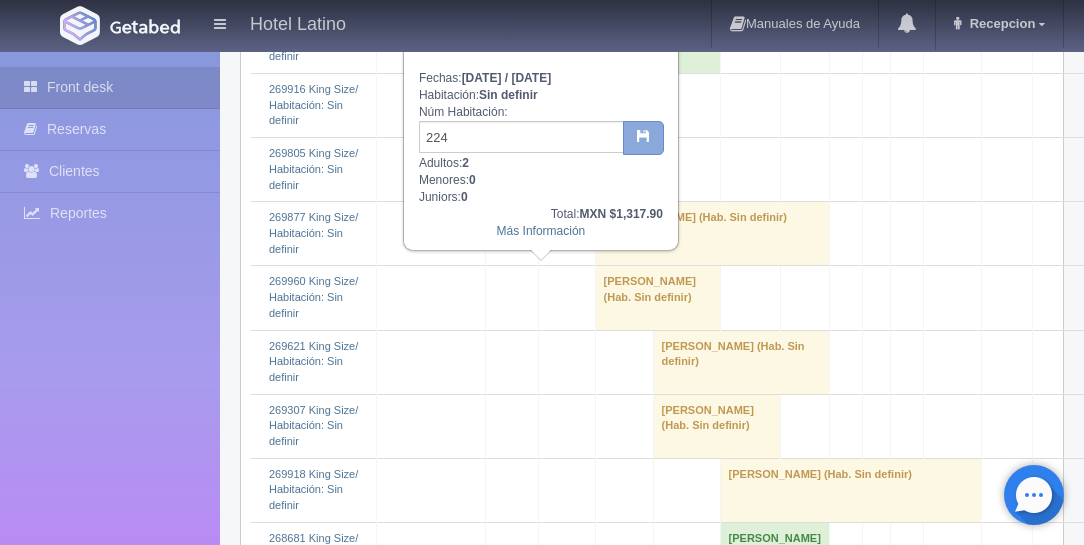 click at bounding box center [643, 135] 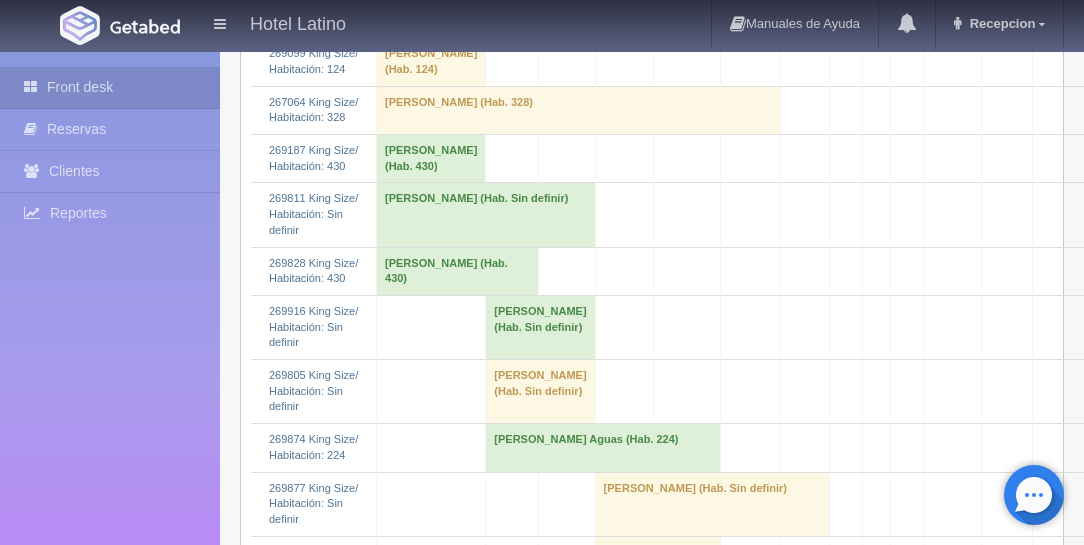 scroll, scrollTop: 2457, scrollLeft: 0, axis: vertical 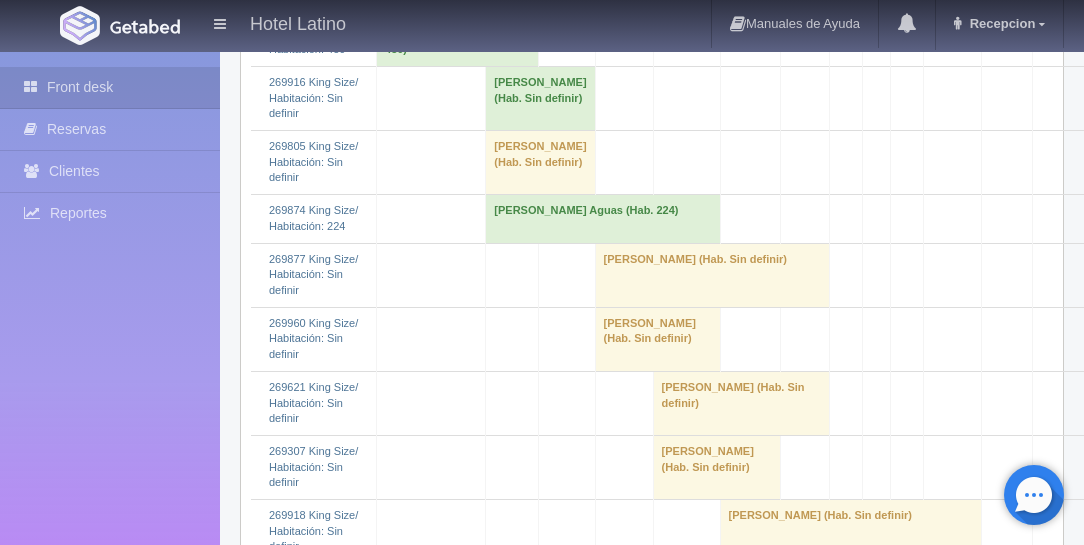 click on "[PERSON_NAME] 												(Hab. Sin definir)" at bounding box center (540, 98) 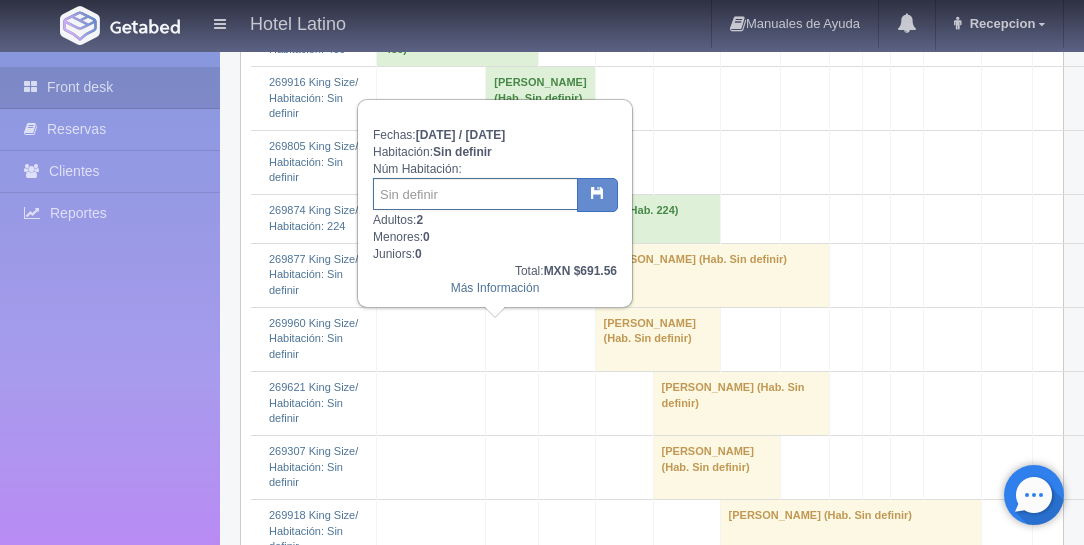 click at bounding box center [475, 194] 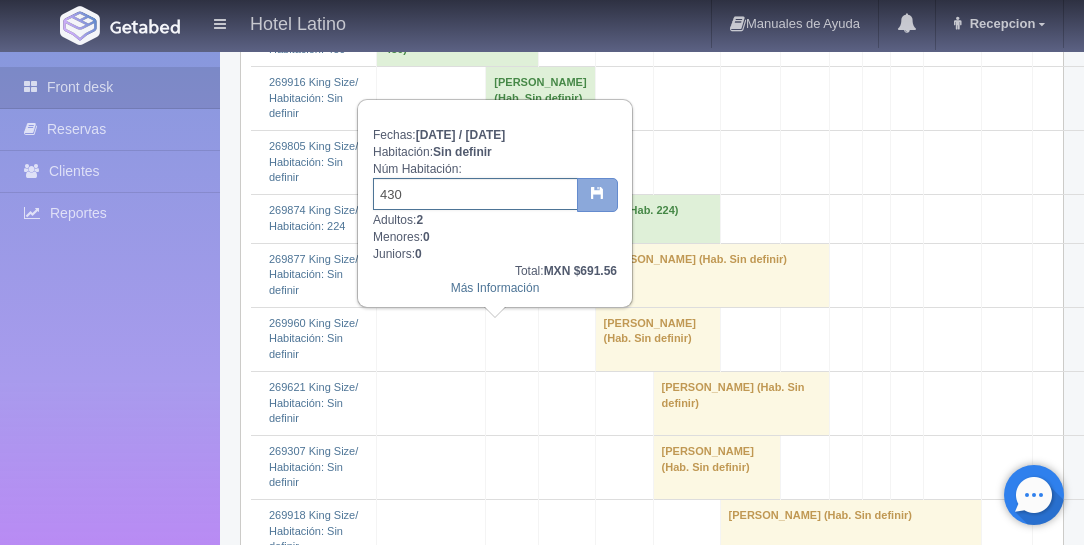 type on "430" 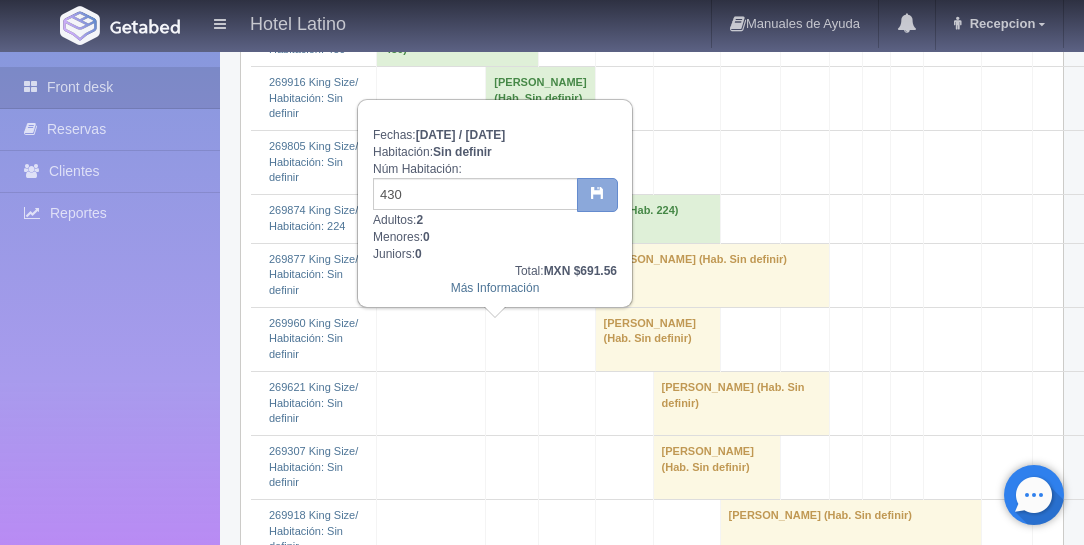 click at bounding box center [597, 192] 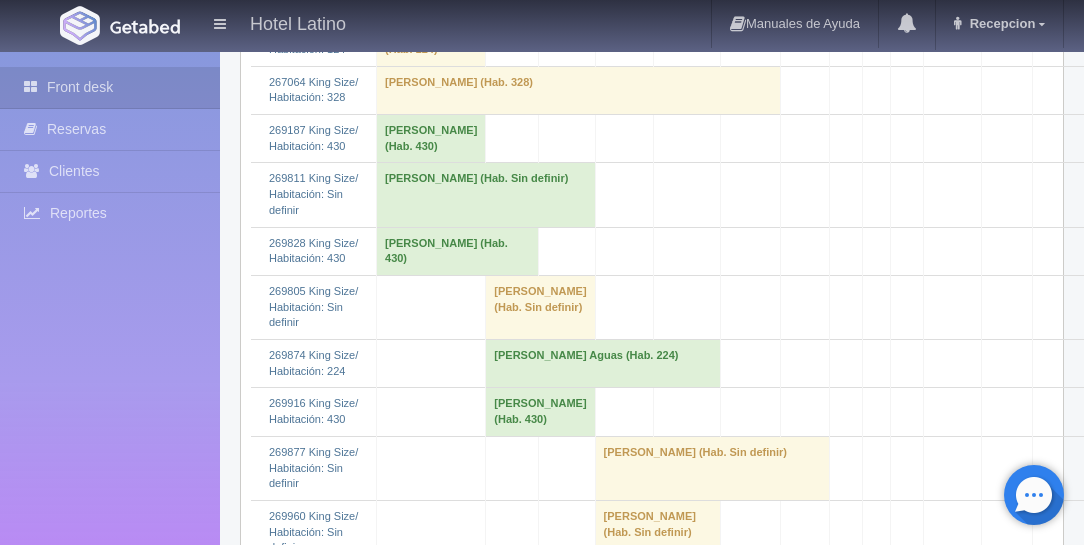 scroll, scrollTop: 2400, scrollLeft: 0, axis: vertical 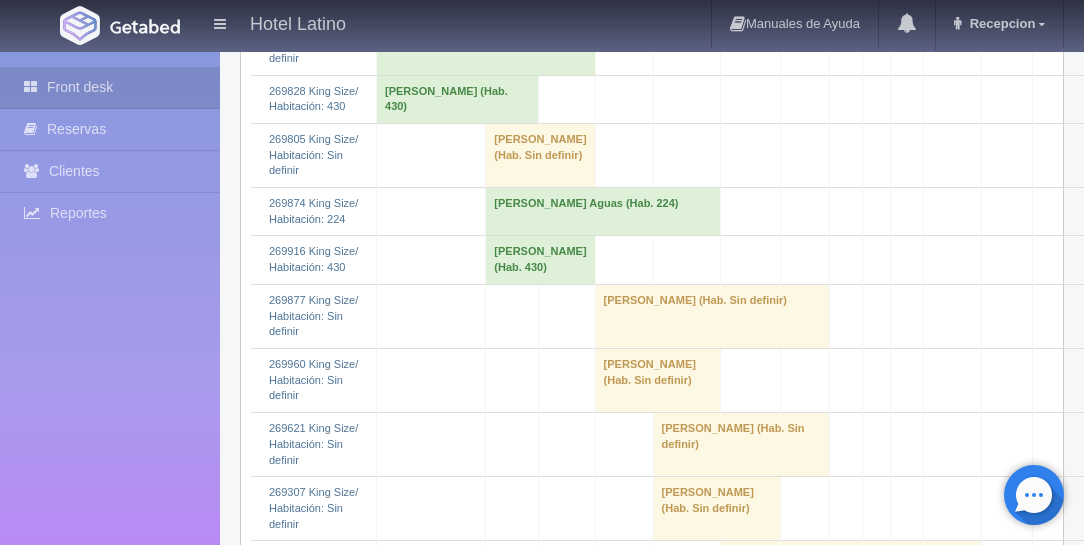 click on "Alejandro Berumen 												(Hab. Sin definir)" at bounding box center (540, 155) 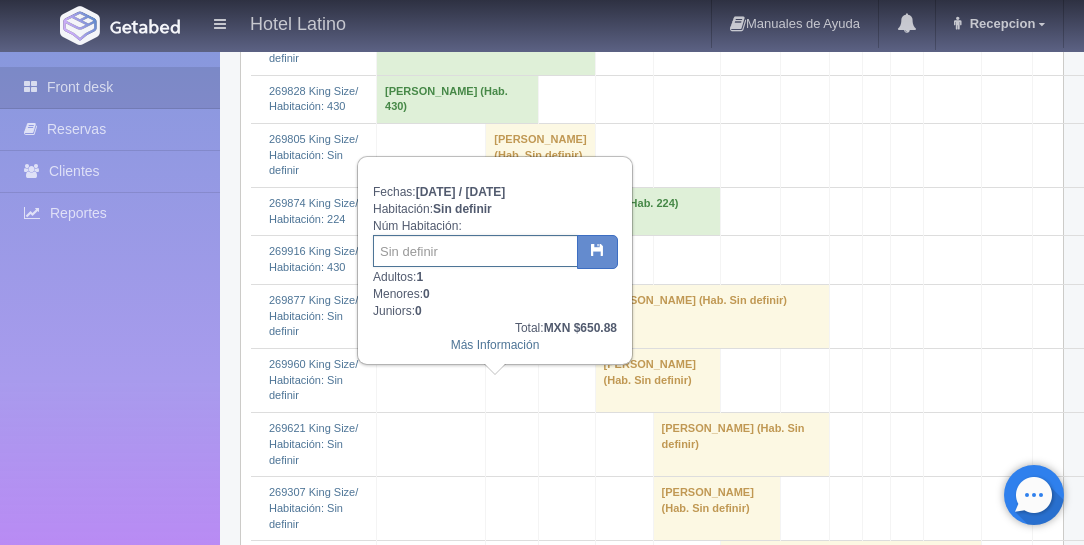 click at bounding box center (475, 251) 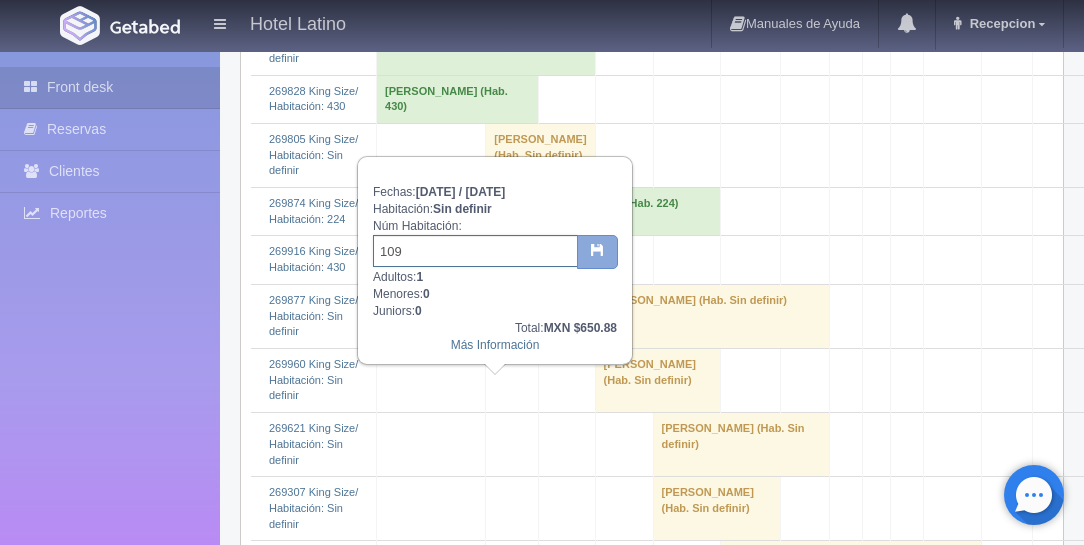 type on "109" 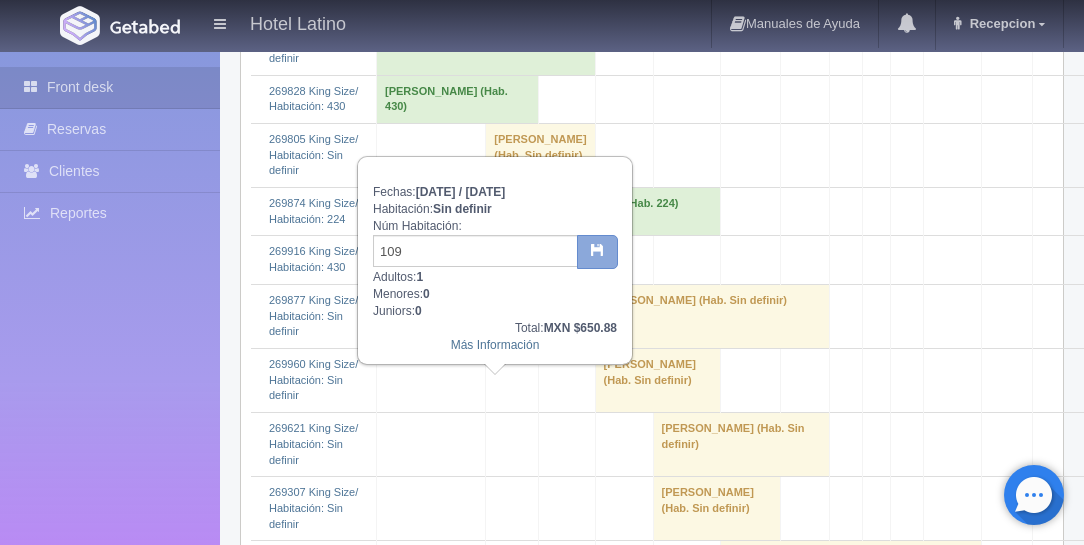 click at bounding box center (597, 252) 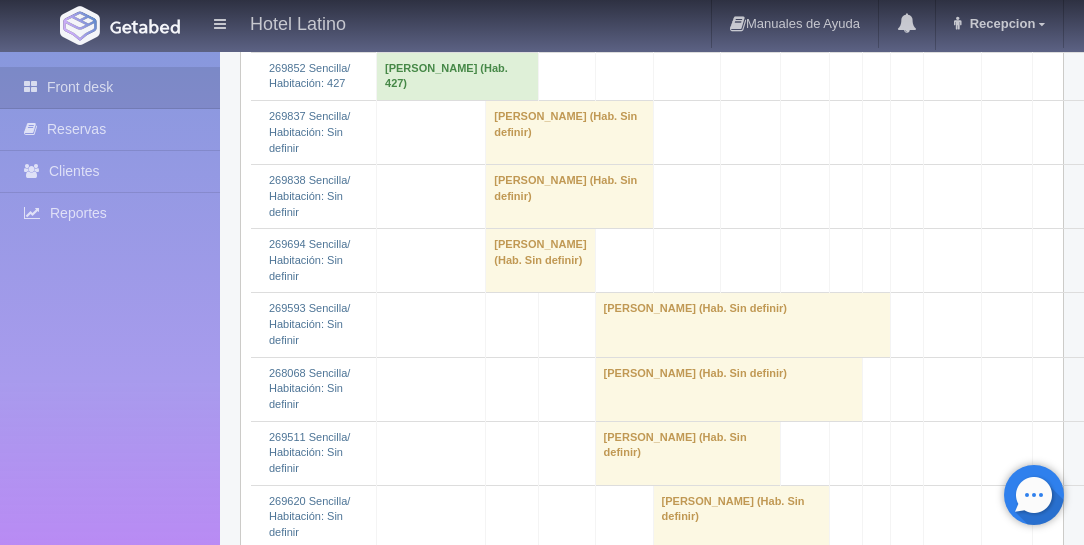 scroll, scrollTop: 3428, scrollLeft: 0, axis: vertical 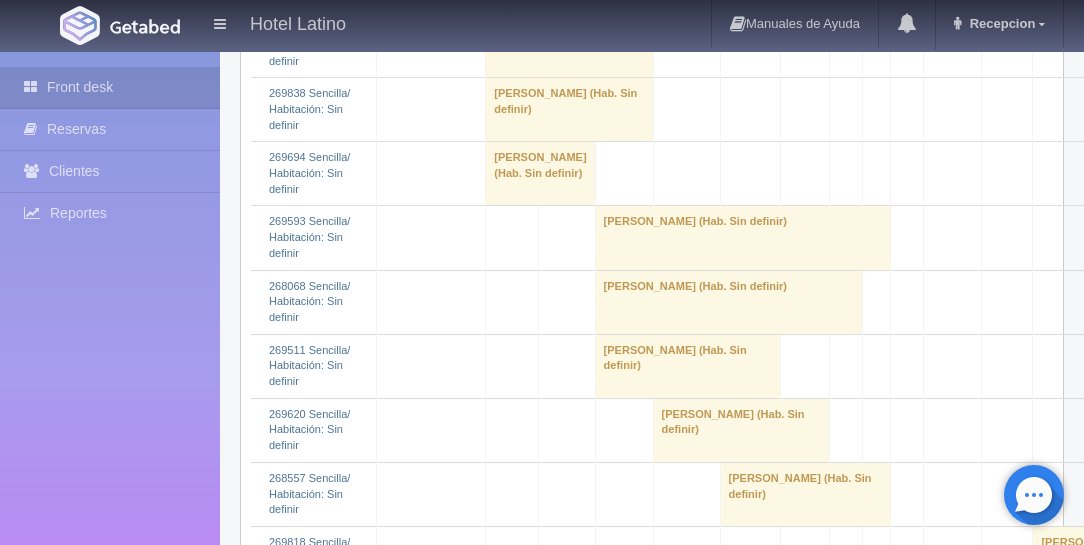 click on "[PERSON_NAME] 												(Hab. Sin definir)" at bounding box center [569, 46] 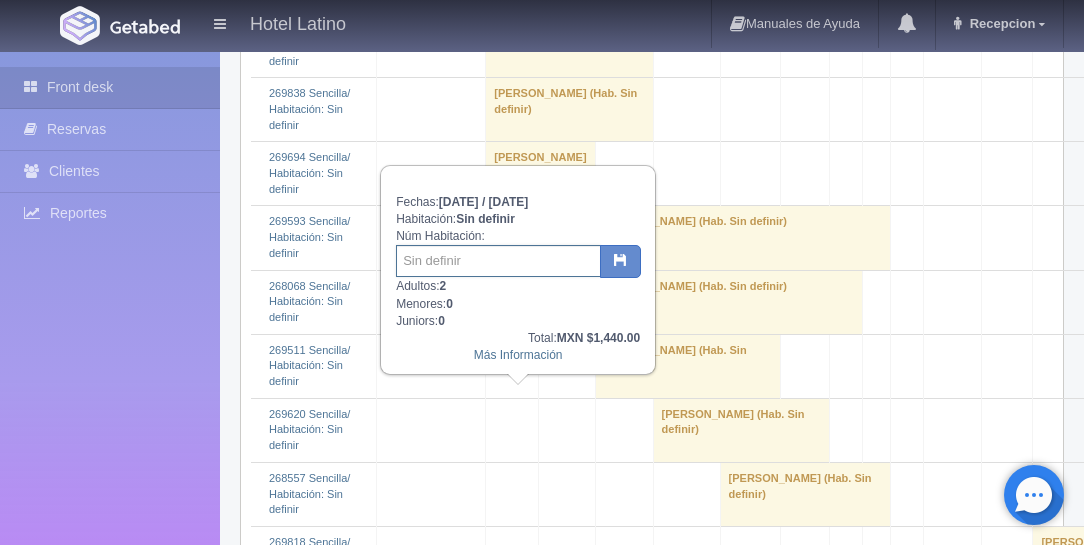 click 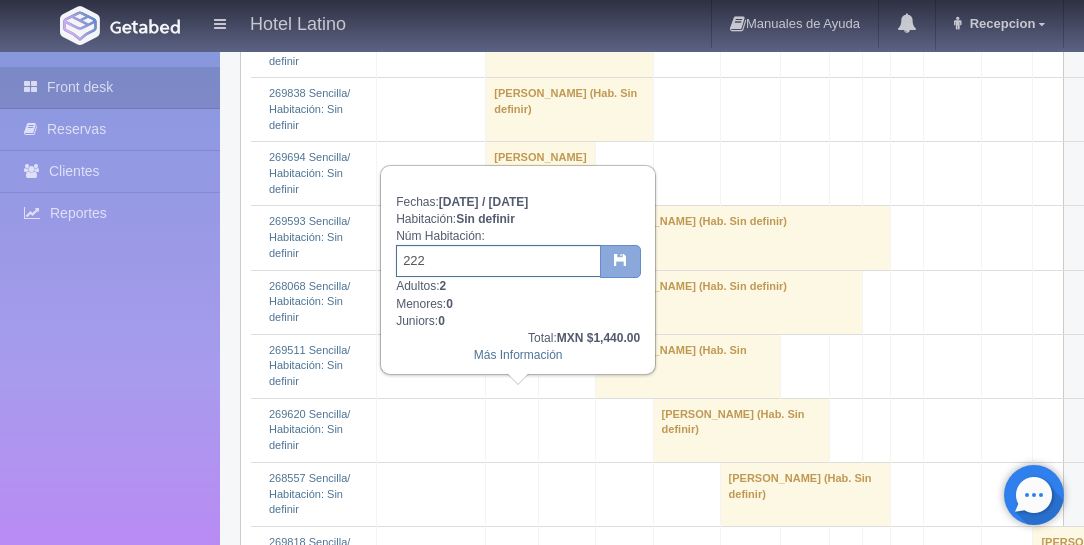 type on "222" 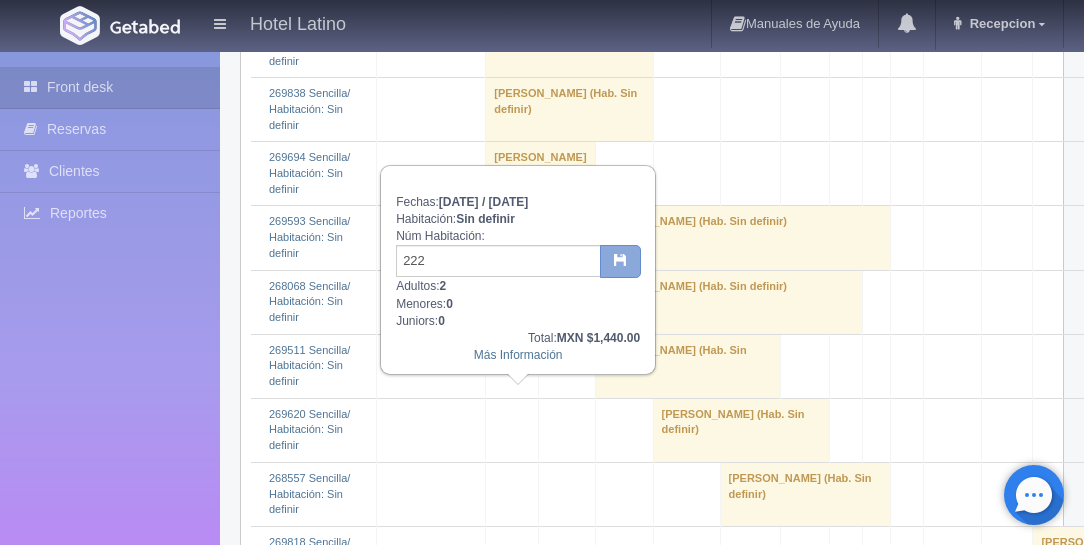 click 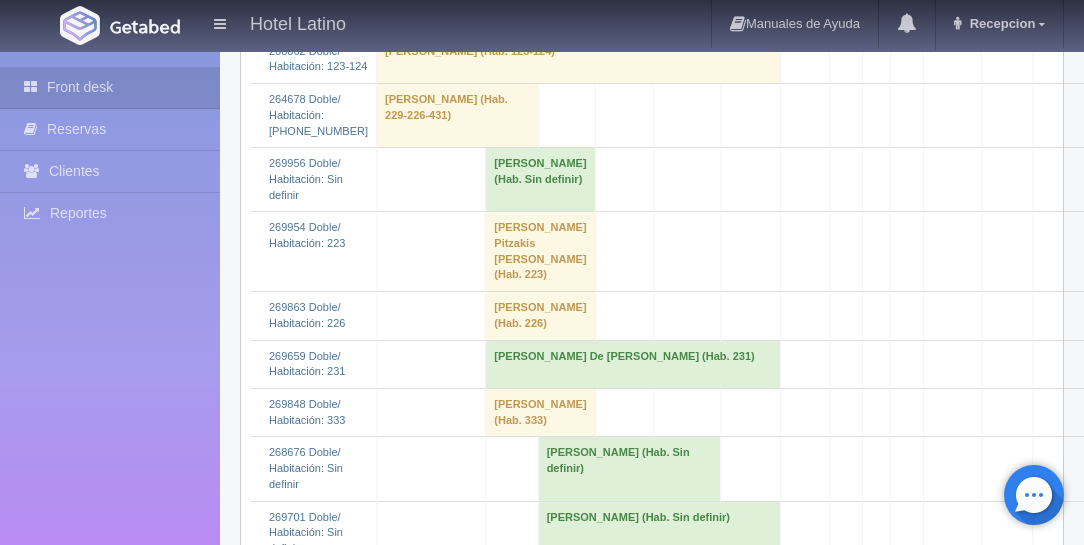 scroll, scrollTop: 892, scrollLeft: 0, axis: vertical 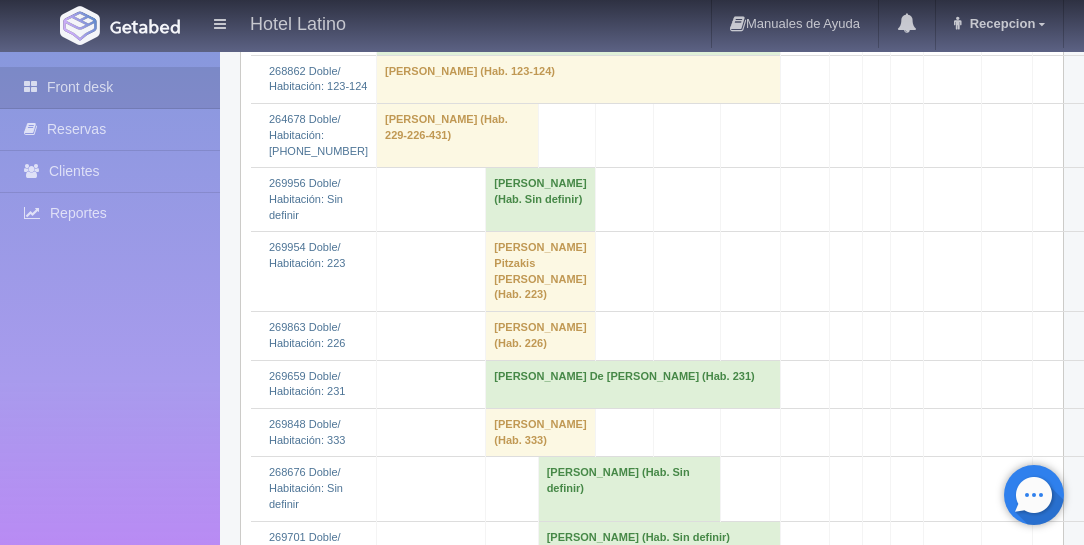 click on "[PERSON_NAME] 												(Hab. Sin definir)" at bounding box center [540, 200] 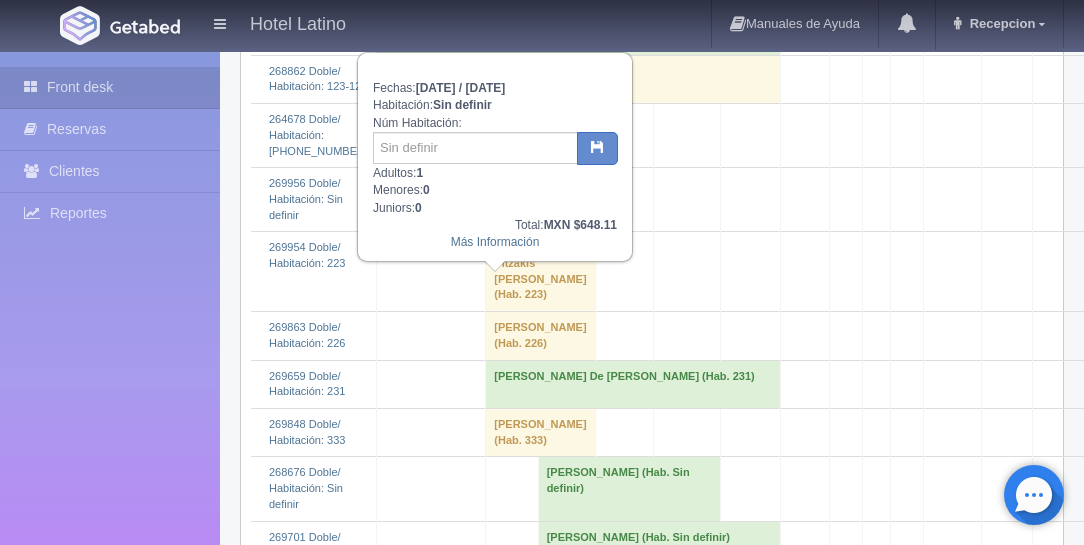 click on "[PERSON_NAME] 												(Hab. Sin definir)" at bounding box center (540, 200) 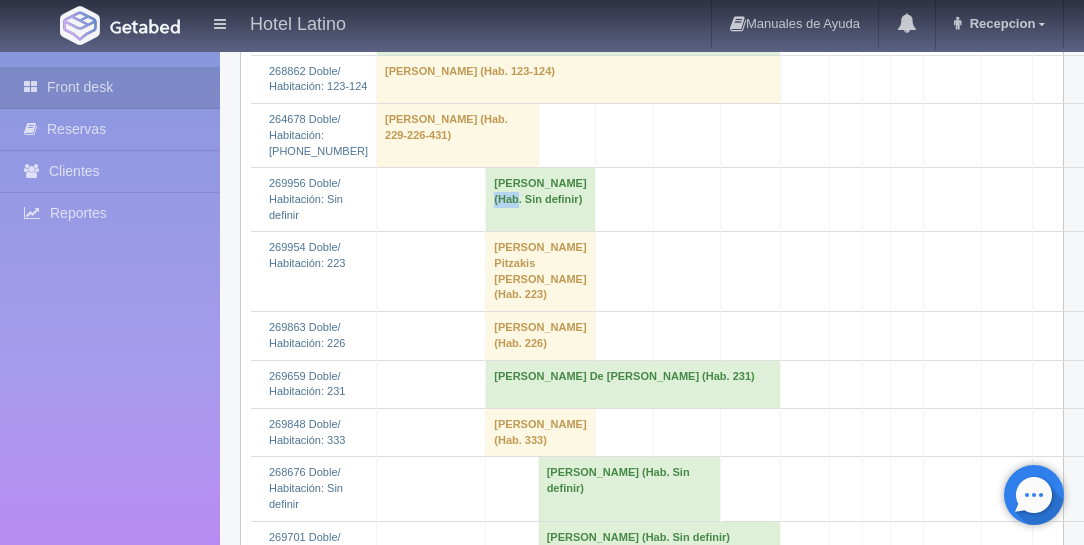 click on "[PERSON_NAME] 												(Hab. Sin definir)" at bounding box center [540, 200] 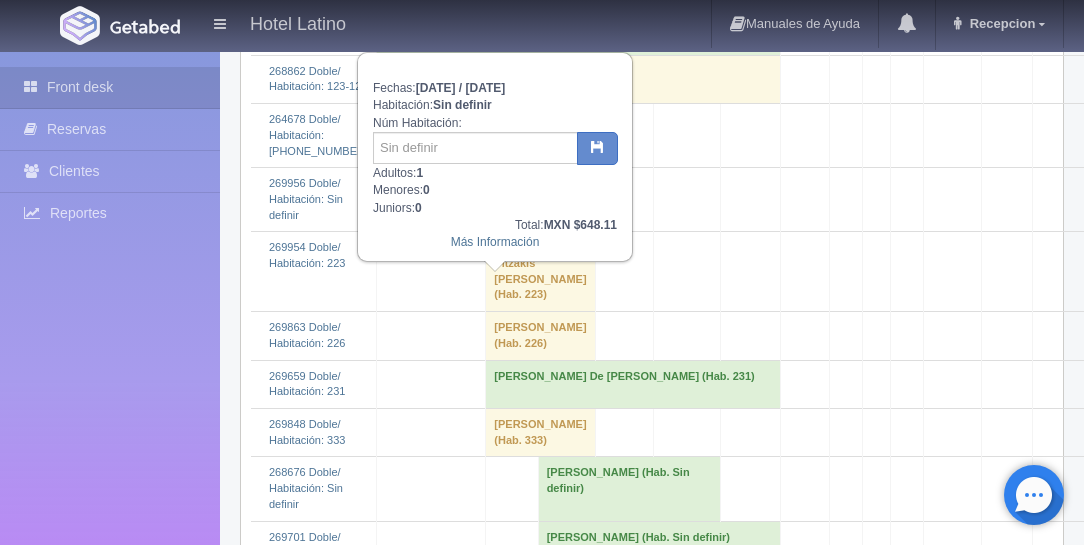 click on "[PERSON_NAME] 												(Hab. Sin definir)" at bounding box center (540, 200) 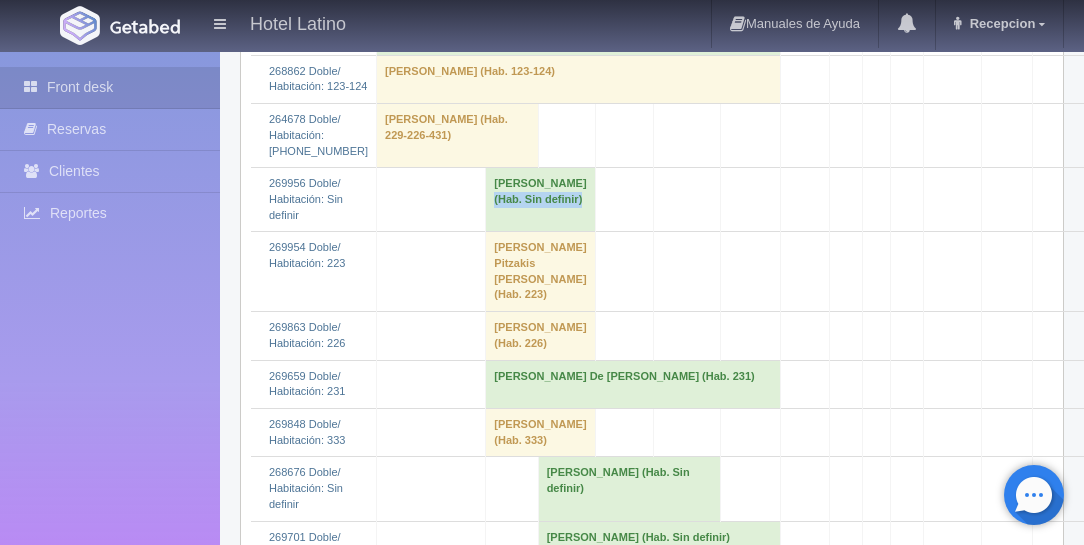 click on "[PERSON_NAME] 												(Hab. Sin definir)" at bounding box center [540, 200] 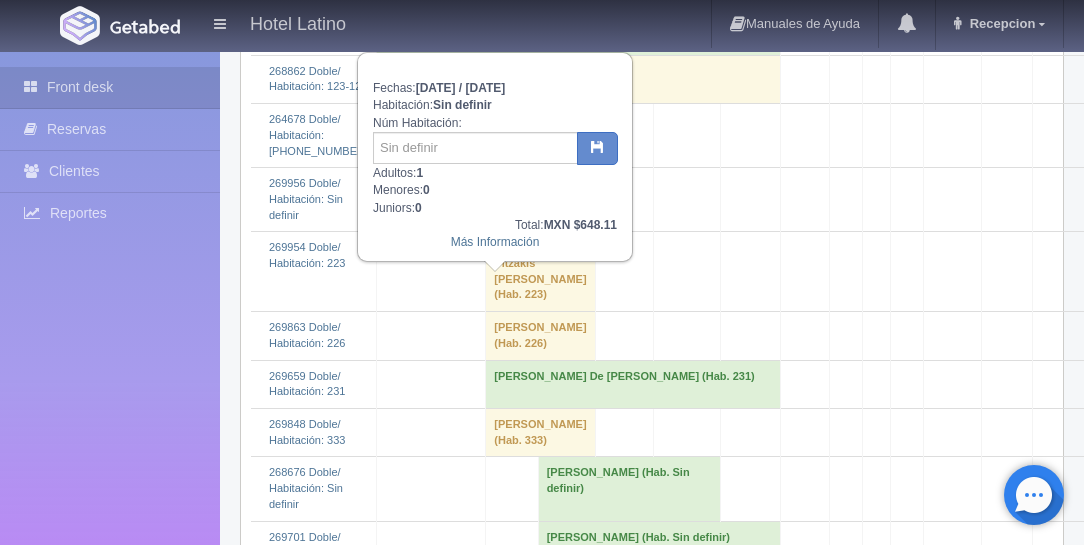 click on "[PERSON_NAME] 												(Hab. Sin definir)" at bounding box center (540, 200) 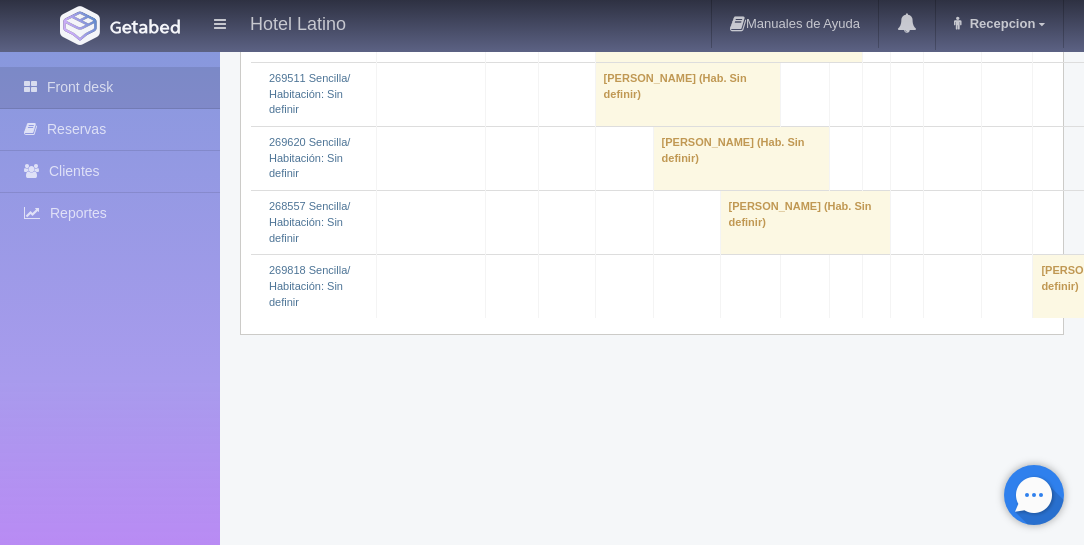 scroll, scrollTop: 3864, scrollLeft: 0, axis: vertical 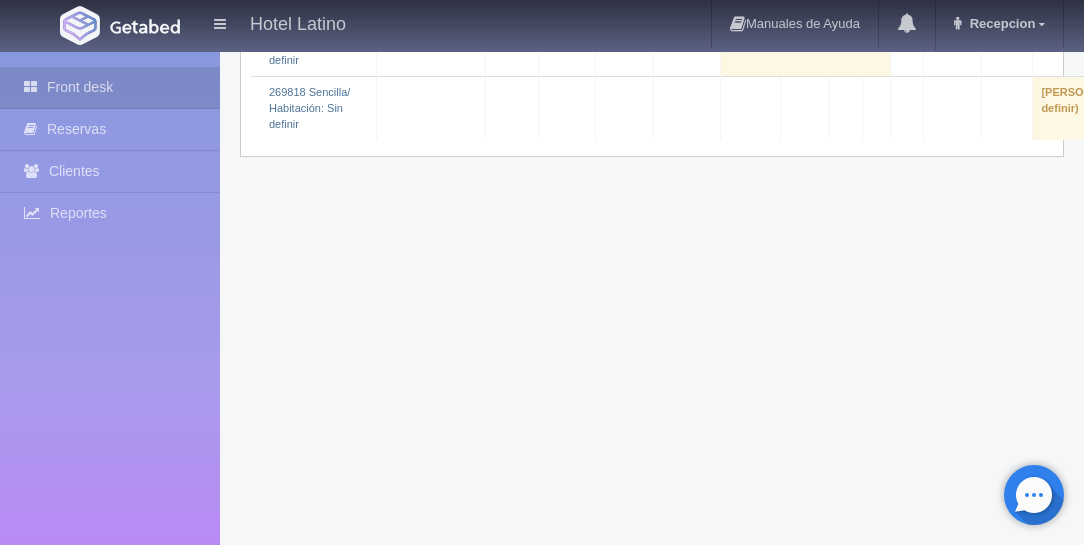 click at bounding box center (431, -19) 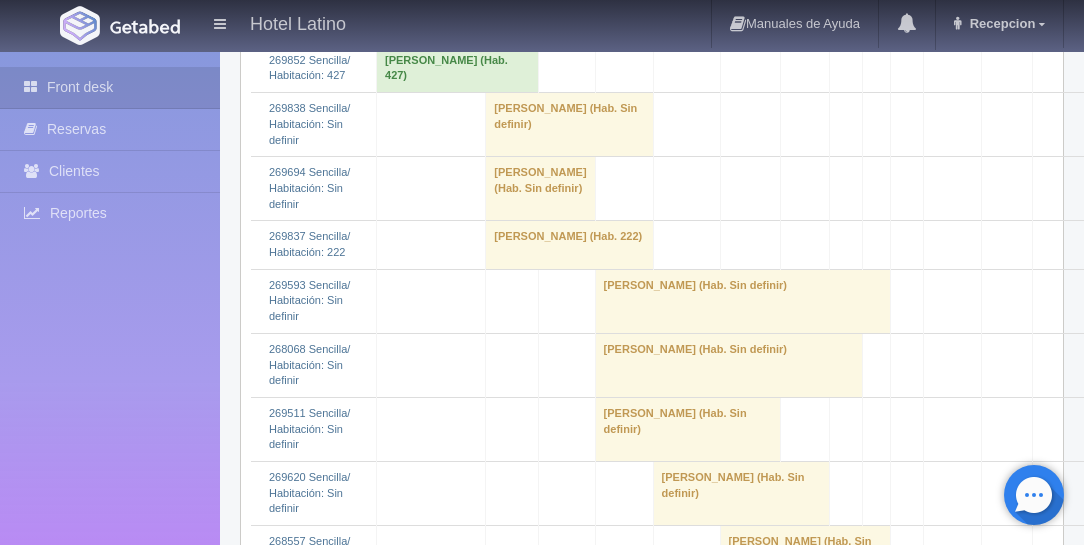 scroll, scrollTop: 2949, scrollLeft: 0, axis: vertical 